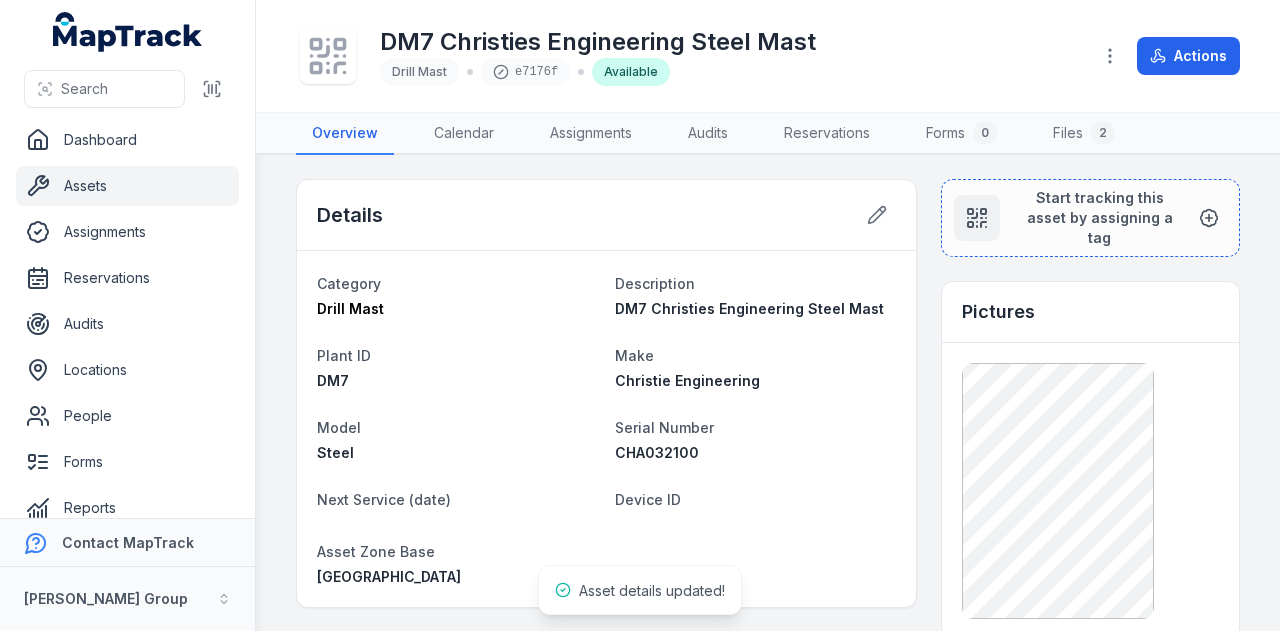 scroll, scrollTop: 0, scrollLeft: 0, axis: both 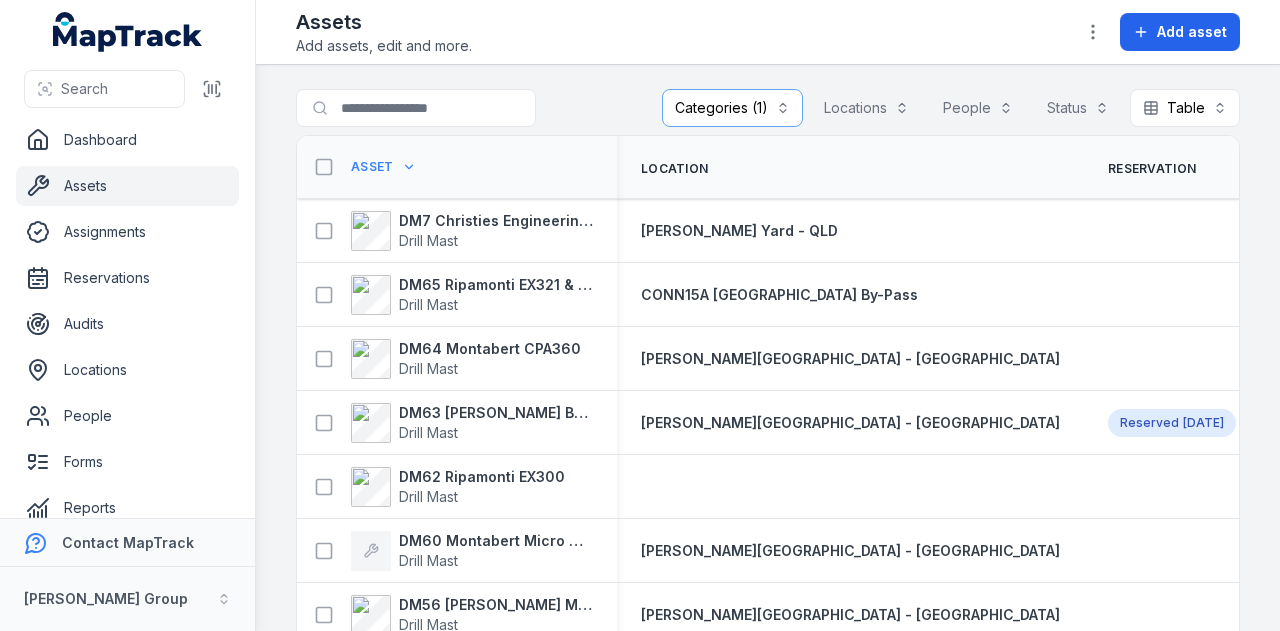 click on "Categories   (1)" at bounding box center [732, 108] 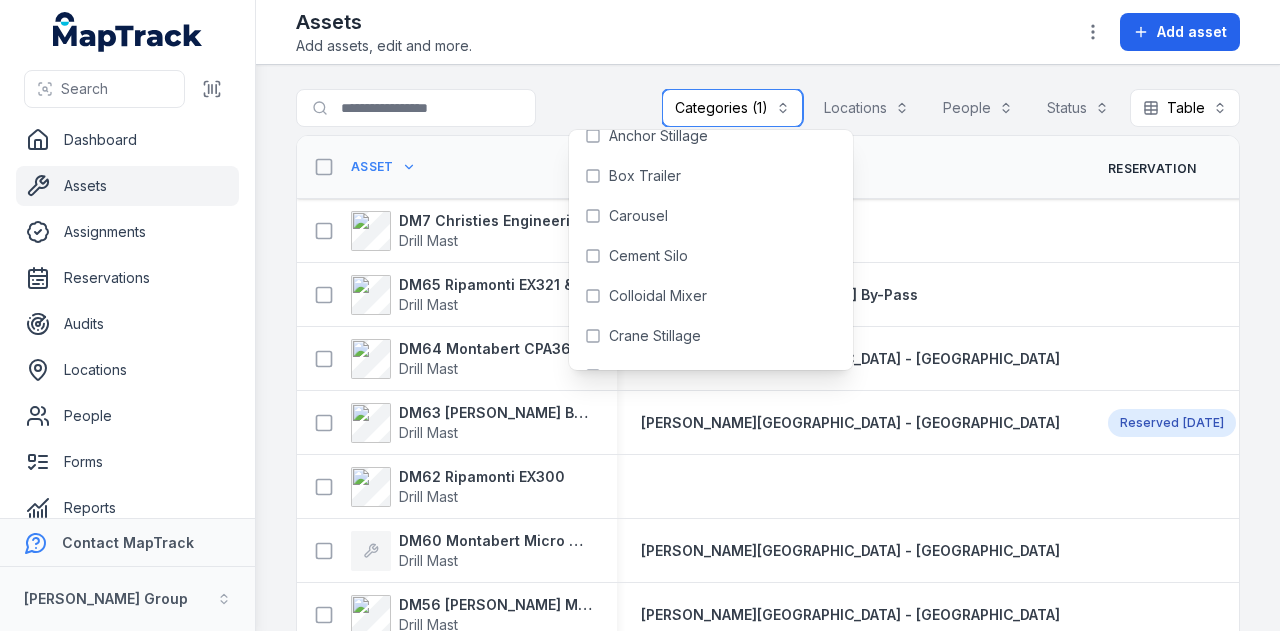 scroll, scrollTop: 200, scrollLeft: 0, axis: vertical 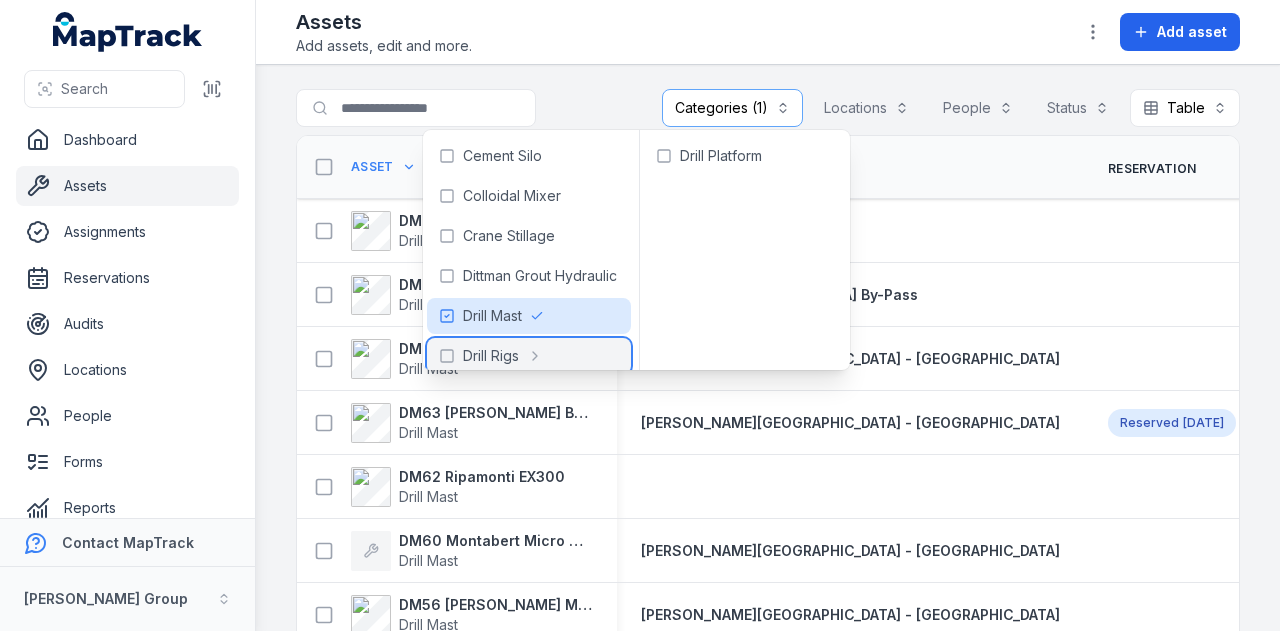 click on "Drill Rigs" at bounding box center [491, 356] 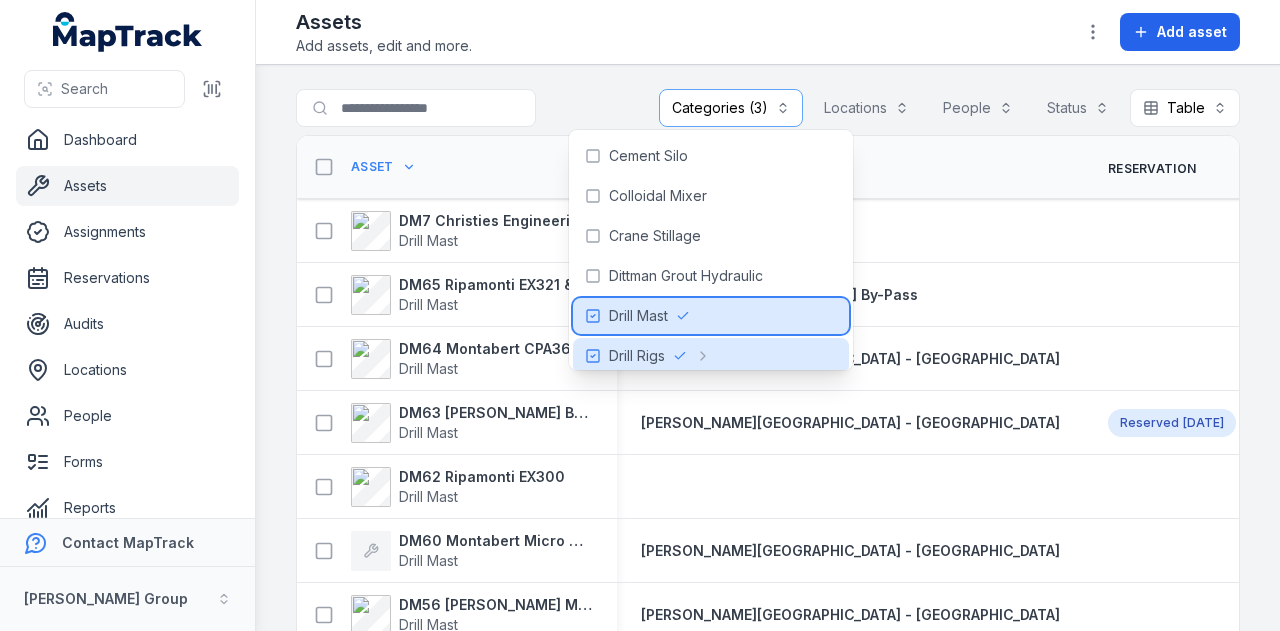 click on "Drill Mast" at bounding box center (638, 316) 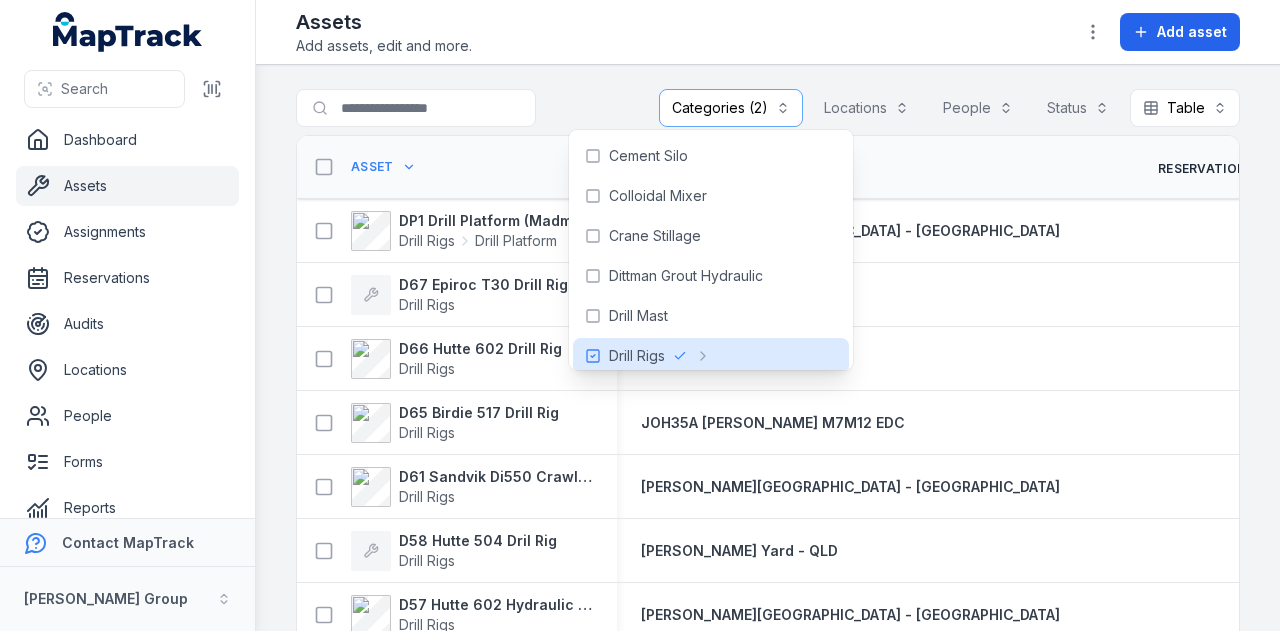 click on "**********" at bounding box center [768, 348] 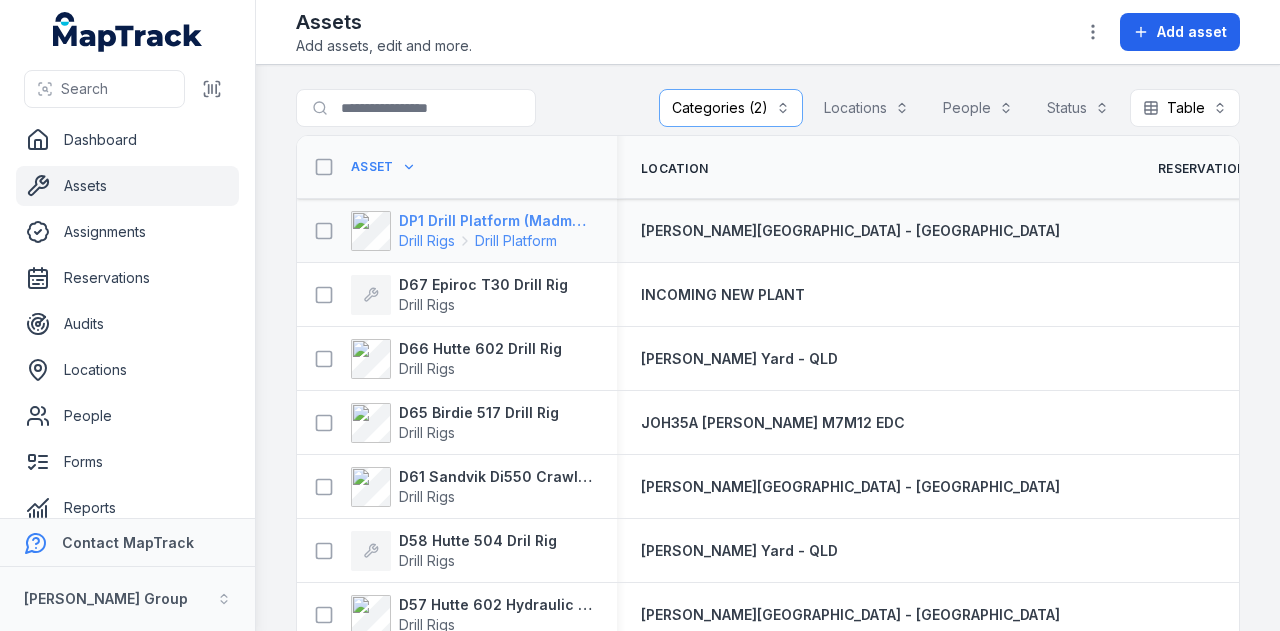 click on "DP1 Drill Platform (Madmax)" at bounding box center (496, 221) 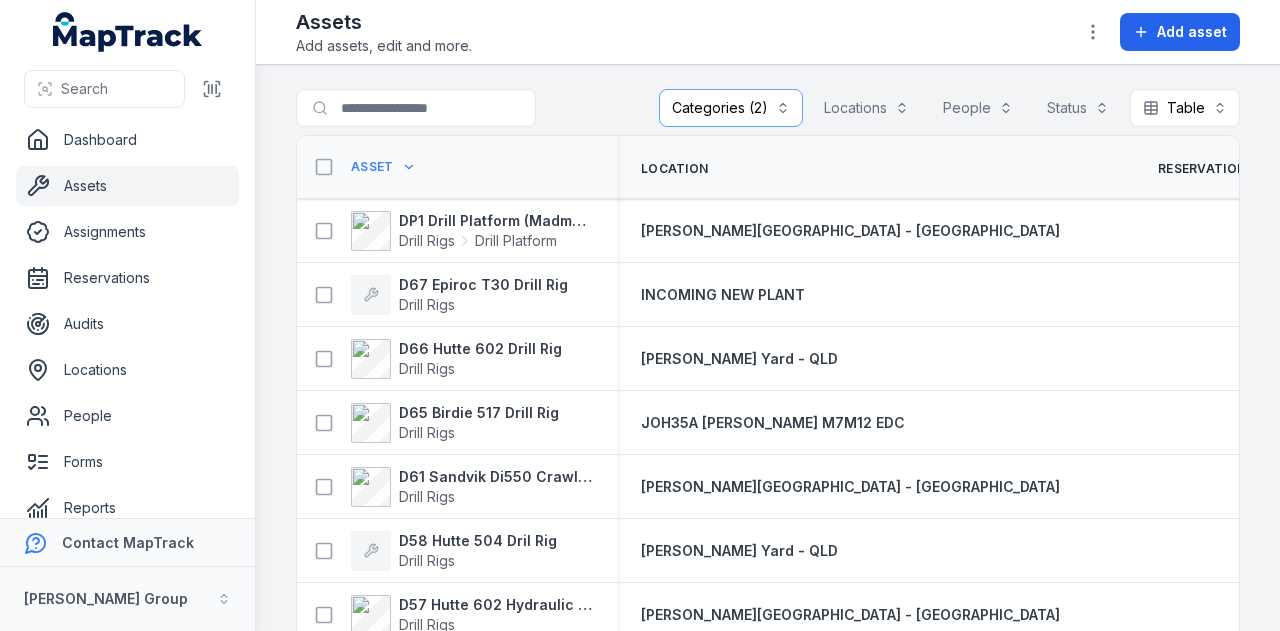 click on "Asset" at bounding box center (360, 167) 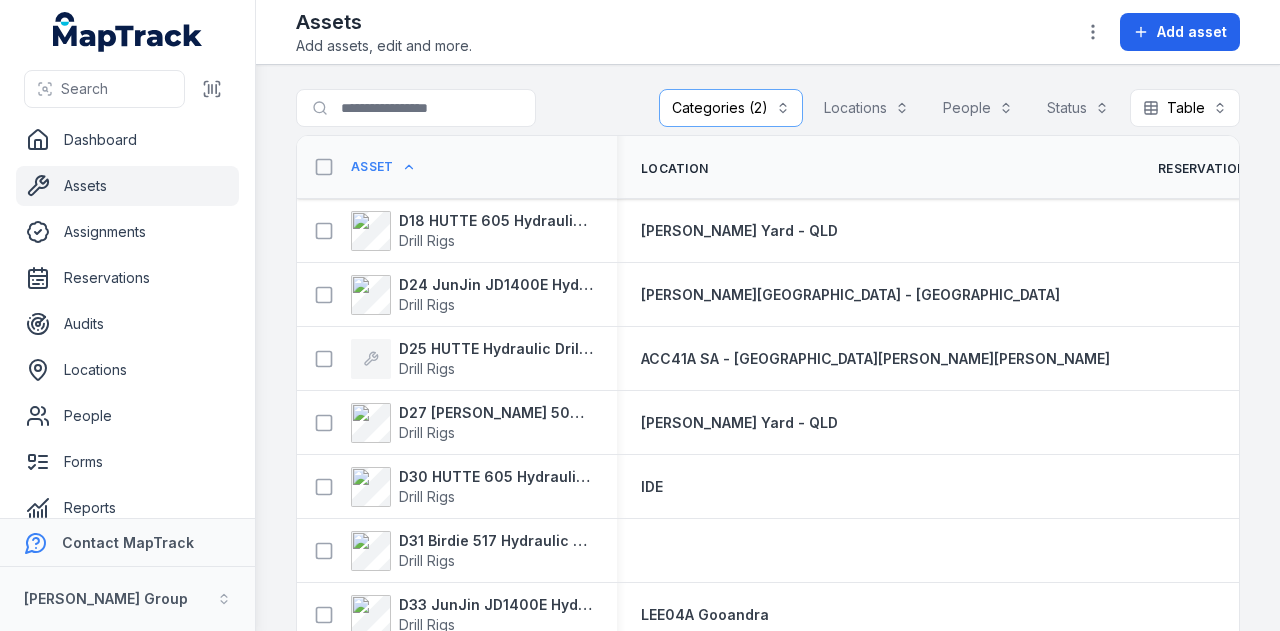 scroll, scrollTop: 0, scrollLeft: 0, axis: both 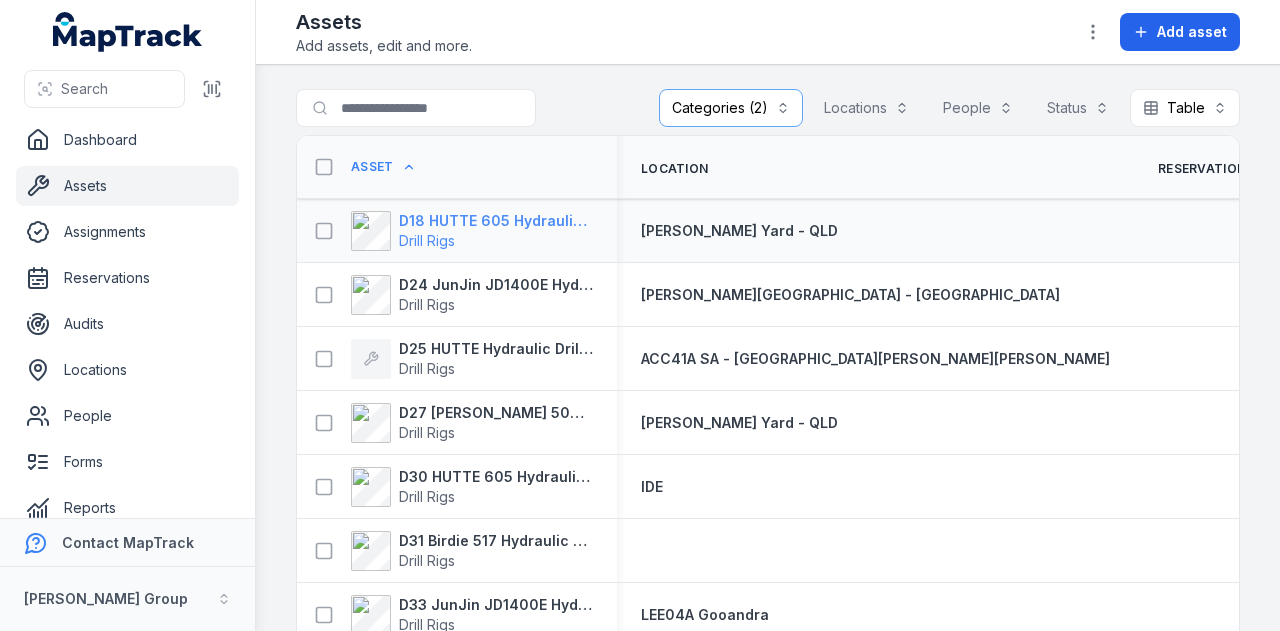 click on "D18 HUTTE 605 Hydraulic Crawler Drill Rig" at bounding box center (496, 221) 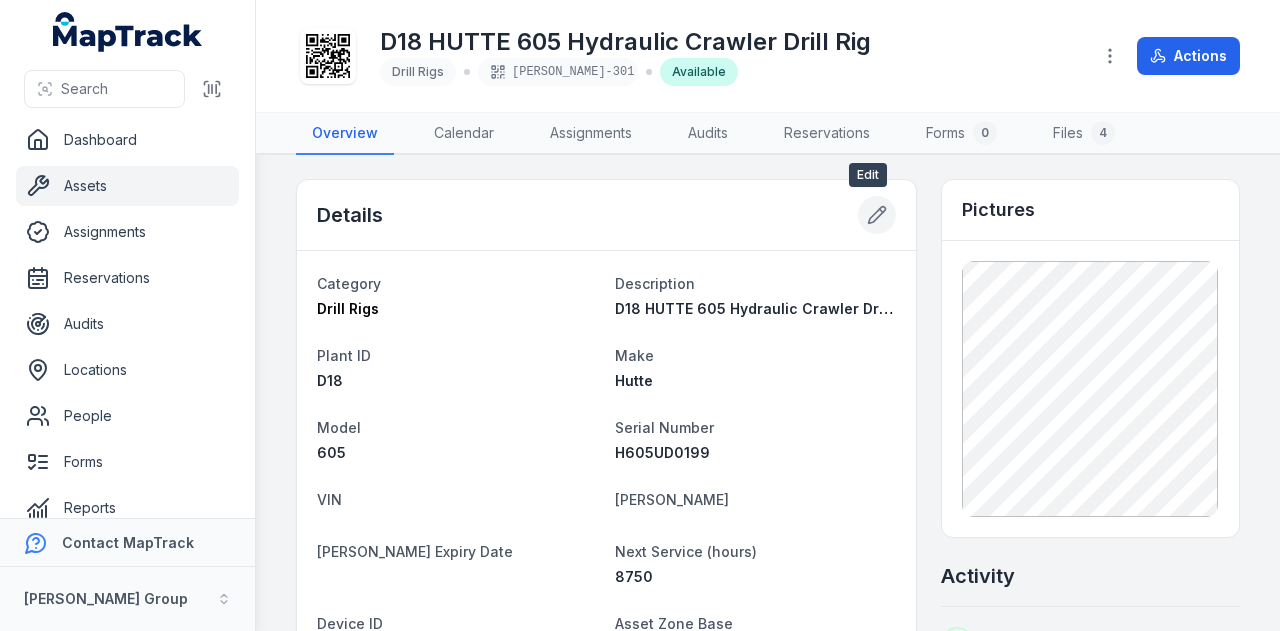 click 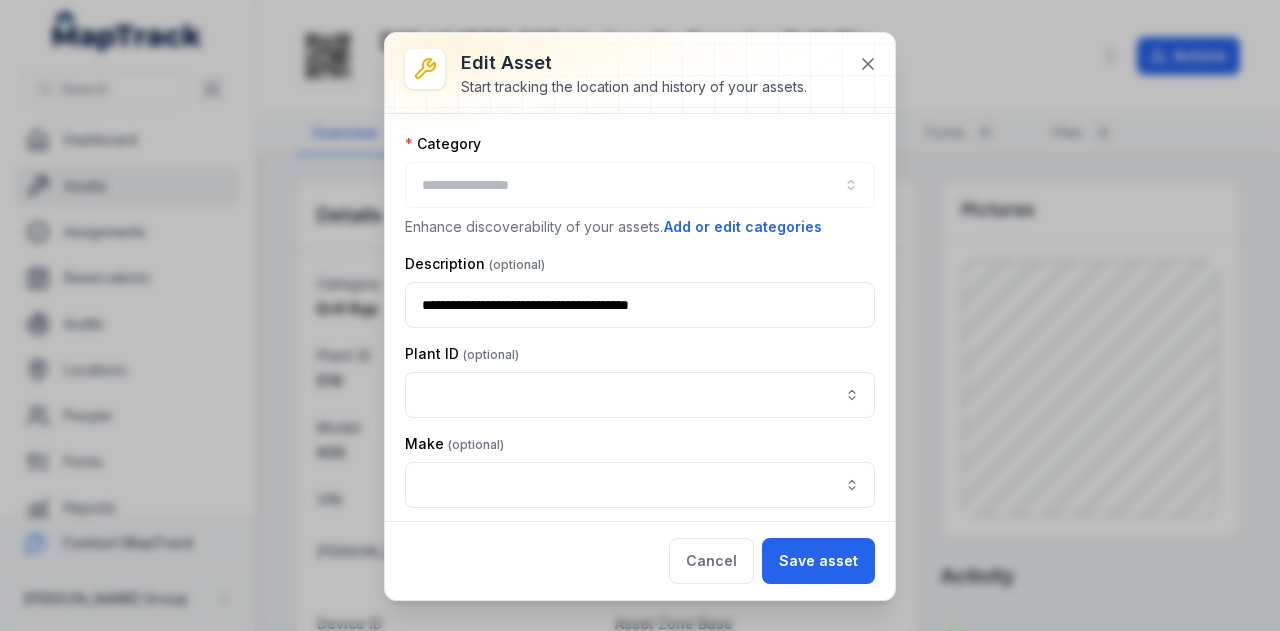 type on "**********" 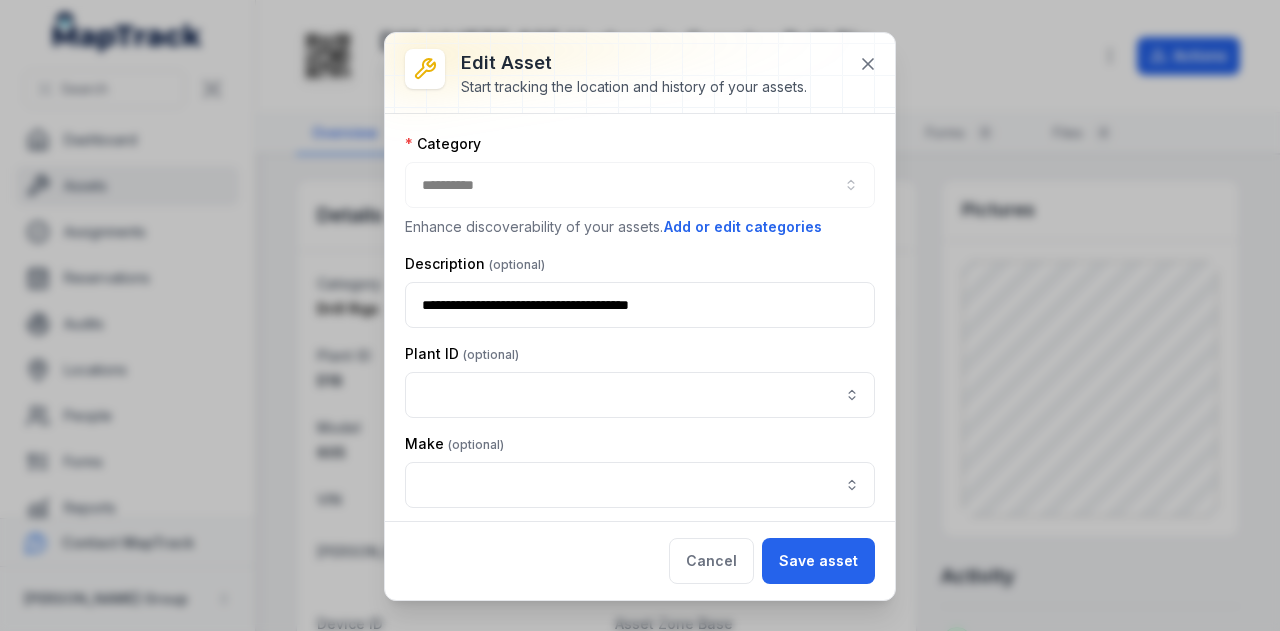 type on "***" 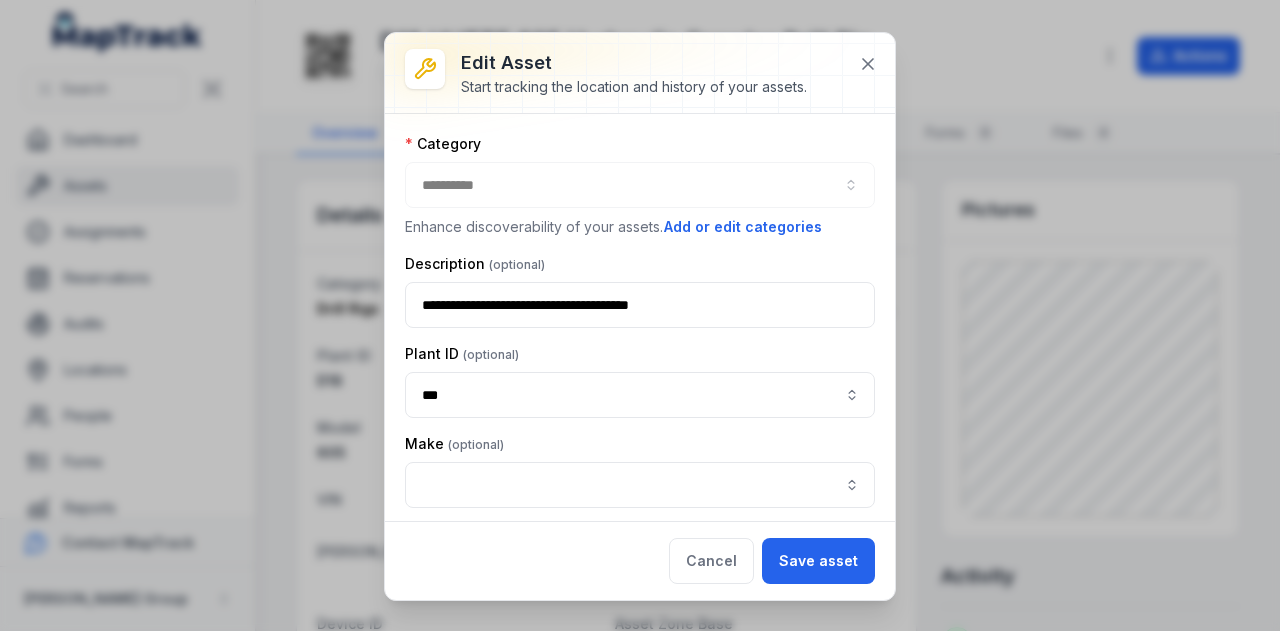 type on "*****" 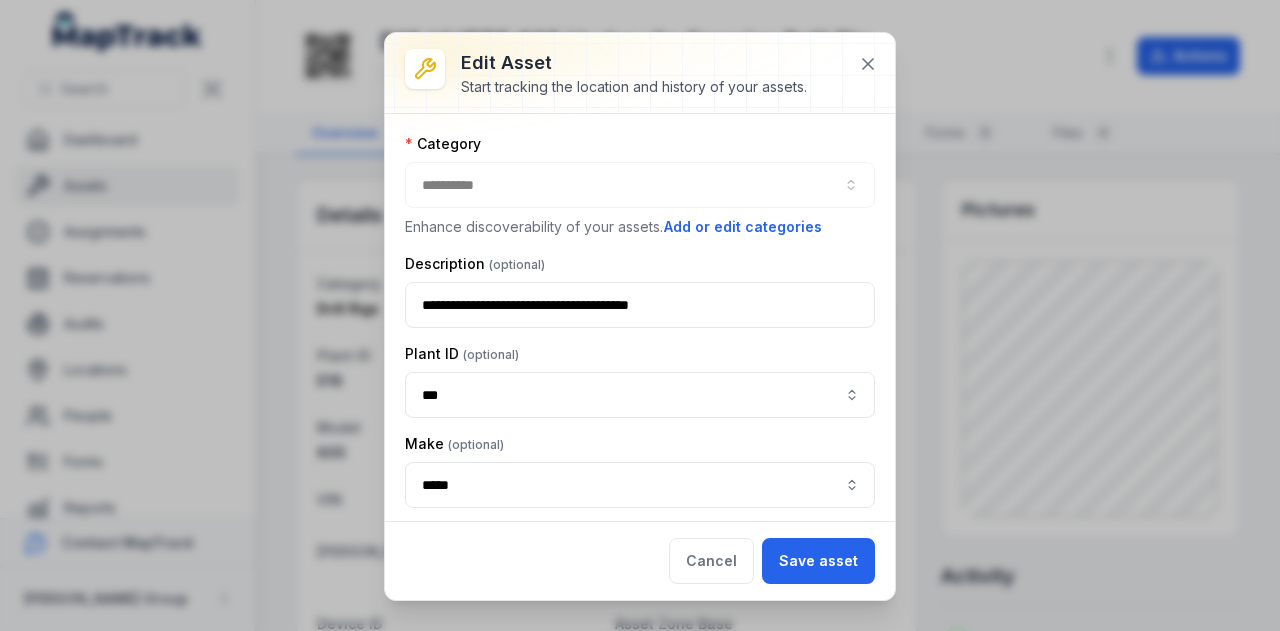 type on "***" 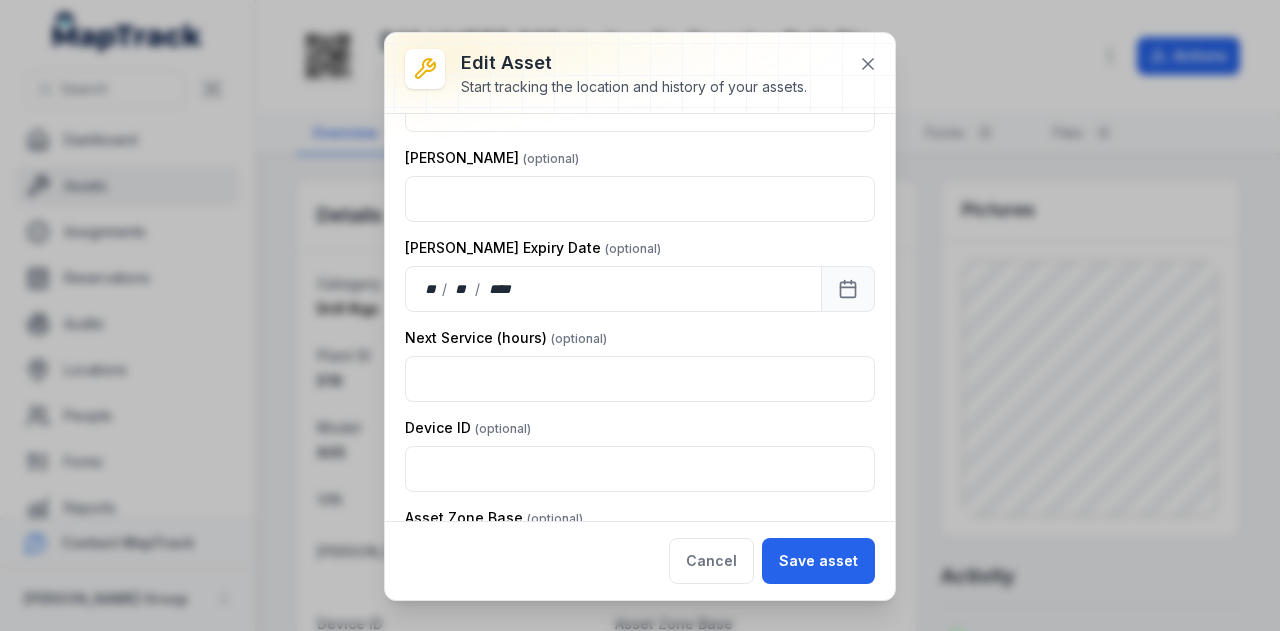 scroll, scrollTop: 716, scrollLeft: 0, axis: vertical 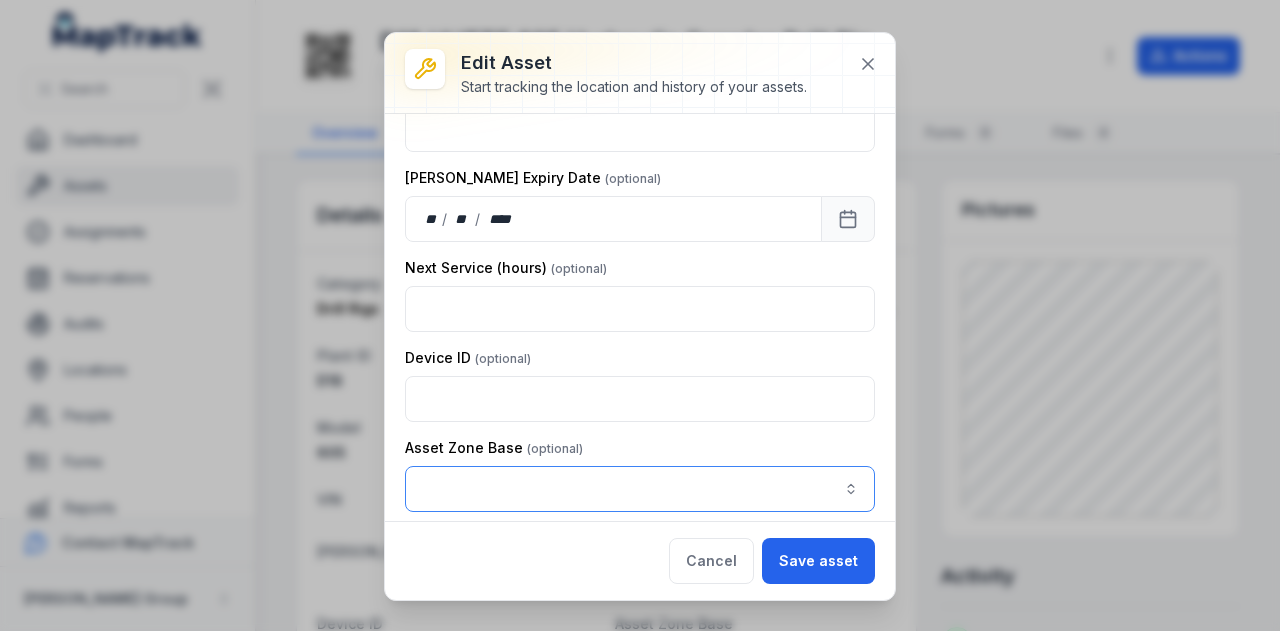 click at bounding box center [640, 489] 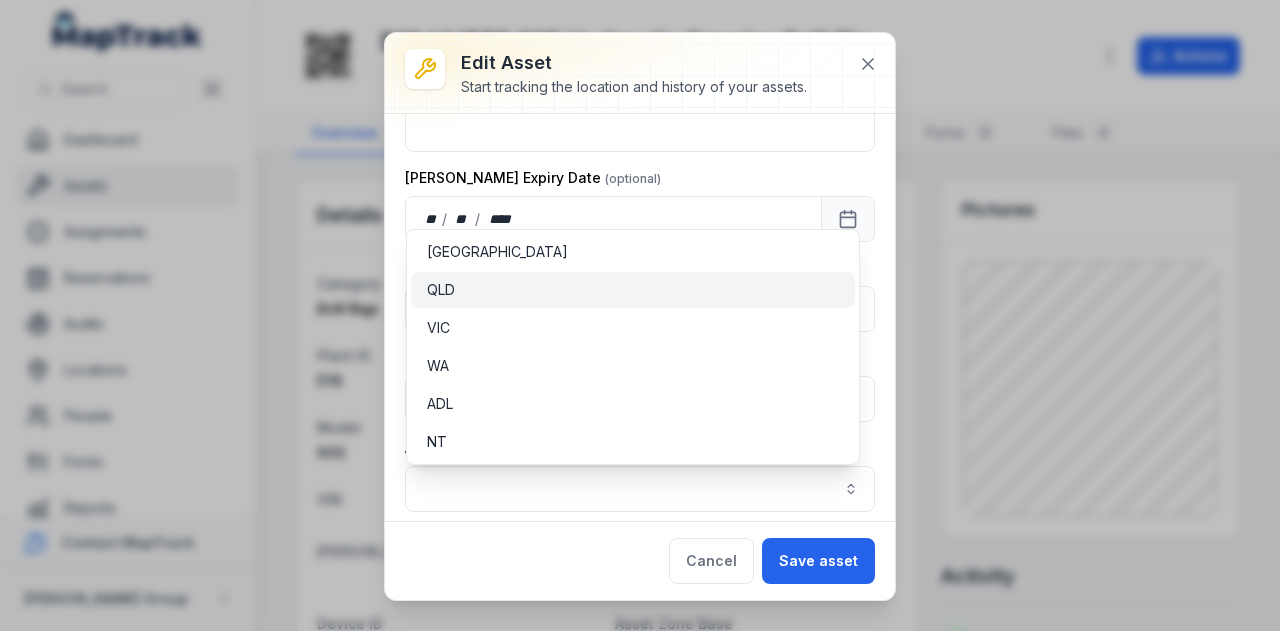 click on "QLD" at bounding box center (633, 290) 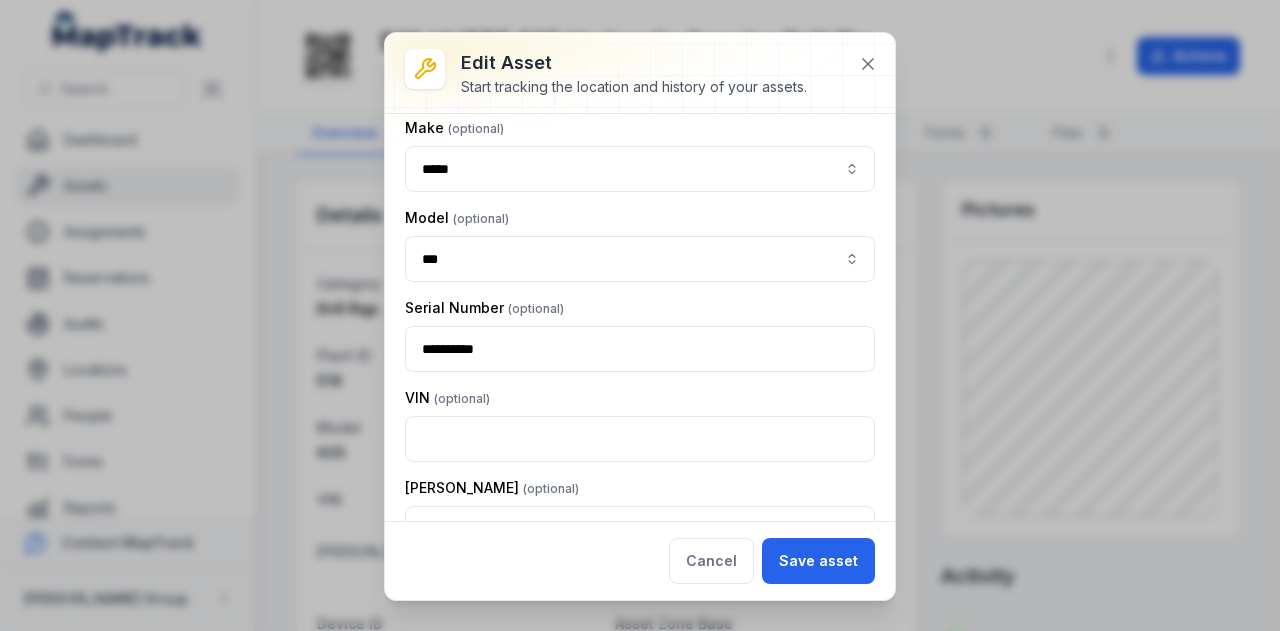 scroll, scrollTop: 0, scrollLeft: 0, axis: both 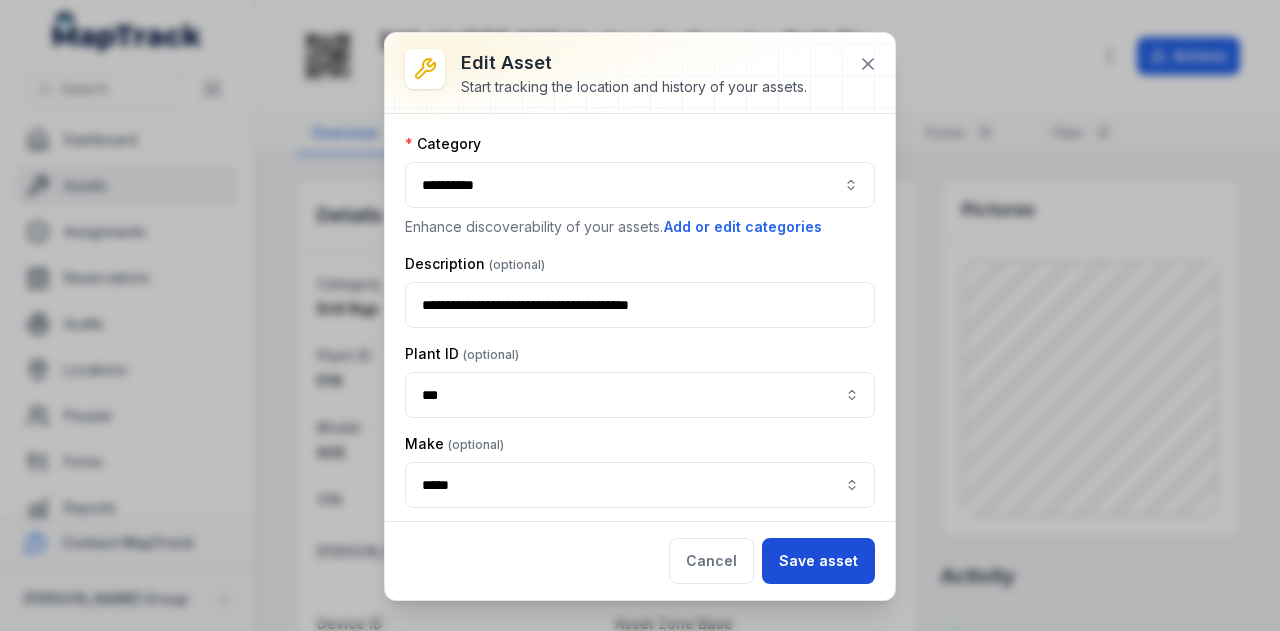 click on "Save asset" at bounding box center (818, 561) 